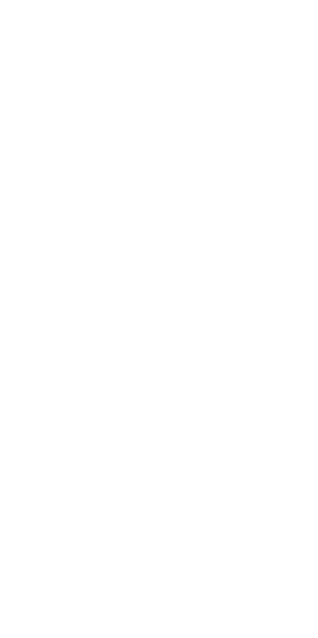 scroll, scrollTop: 0, scrollLeft: 0, axis: both 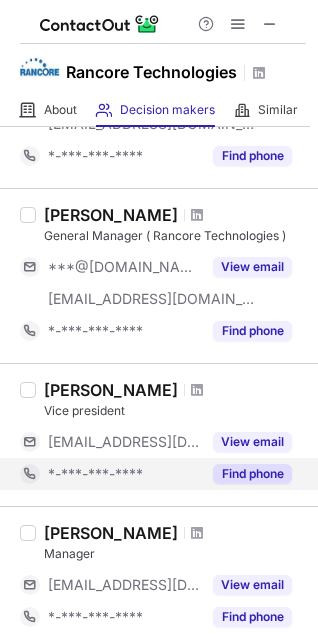 click on "Find phone" at bounding box center [252, 474] 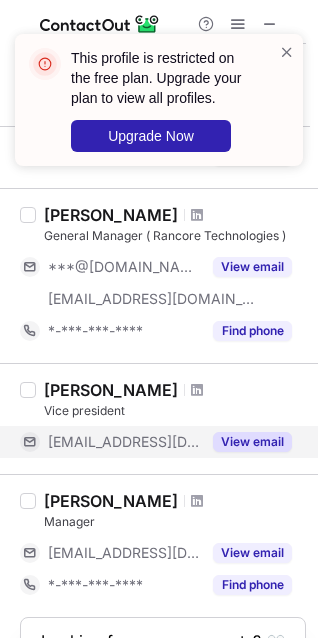 click on "View email" at bounding box center (252, 442) 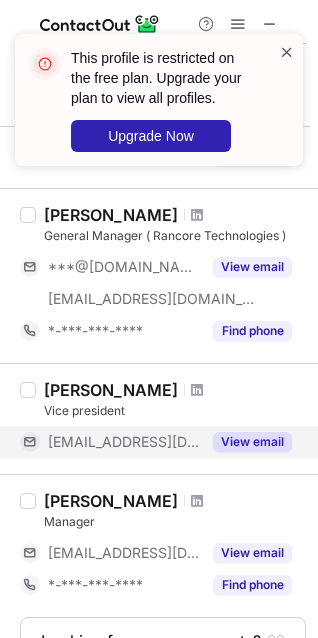 click at bounding box center (287, 52) 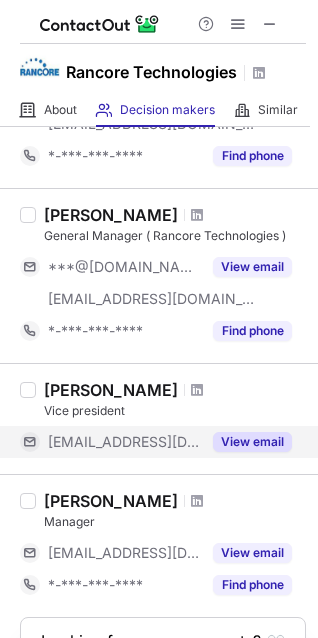 click on "View email" at bounding box center (252, 442) 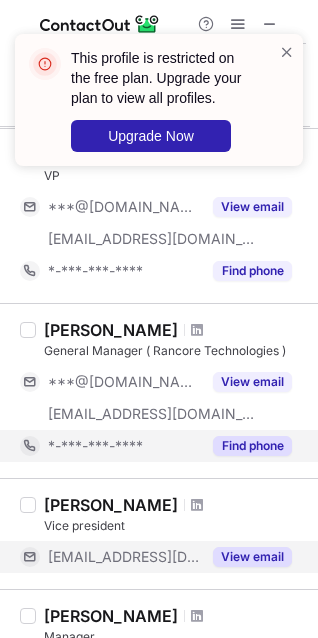 scroll, scrollTop: 464, scrollLeft: 0, axis: vertical 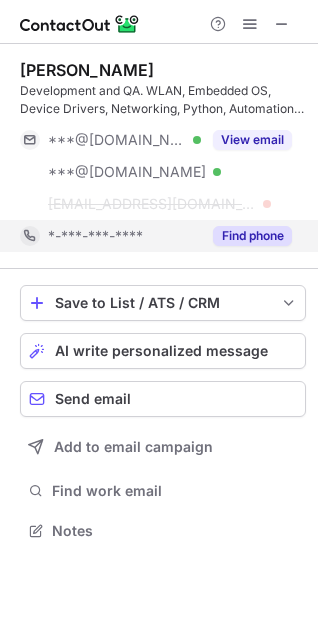 click on "Find phone" at bounding box center (252, 236) 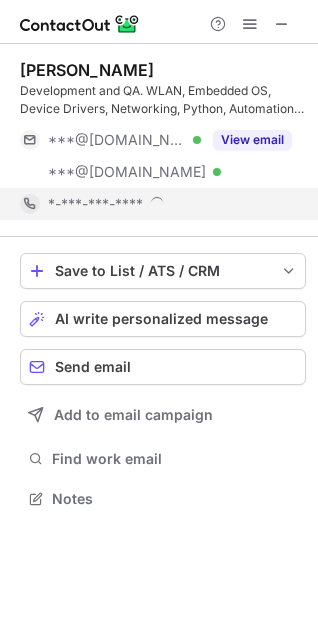 scroll, scrollTop: 484, scrollLeft: 318, axis: both 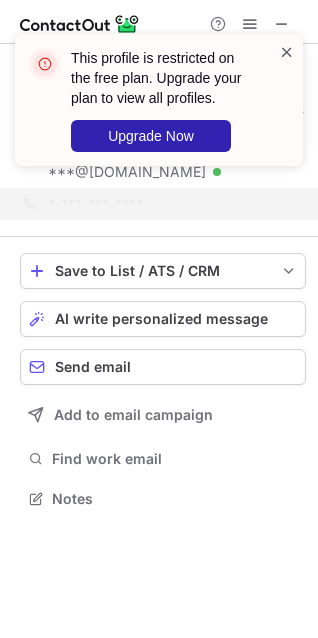 click at bounding box center (287, 52) 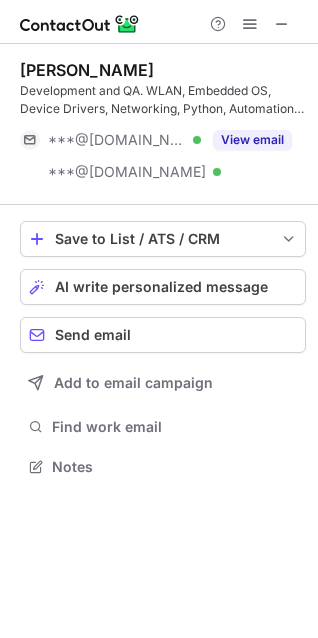 scroll, scrollTop: 452, scrollLeft: 318, axis: both 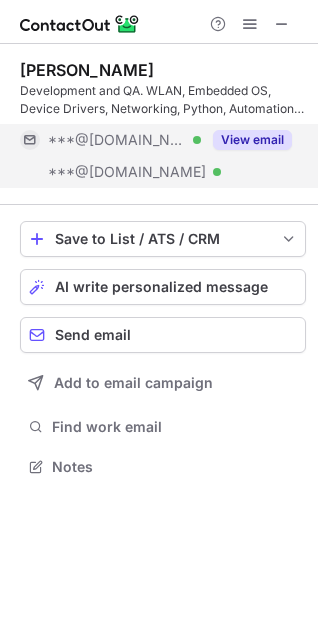 click on "View email" at bounding box center (252, 140) 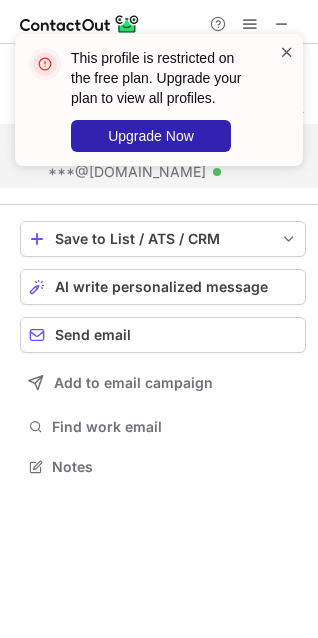 click at bounding box center (287, 52) 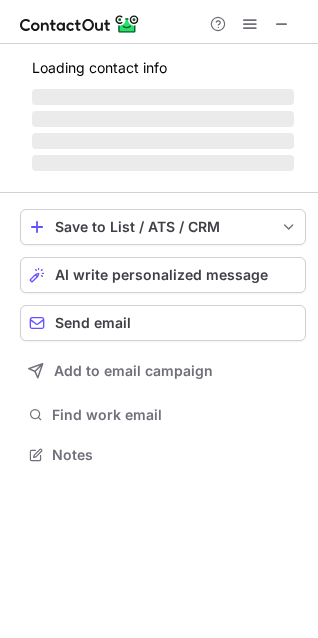 scroll, scrollTop: 10, scrollLeft: 9, axis: both 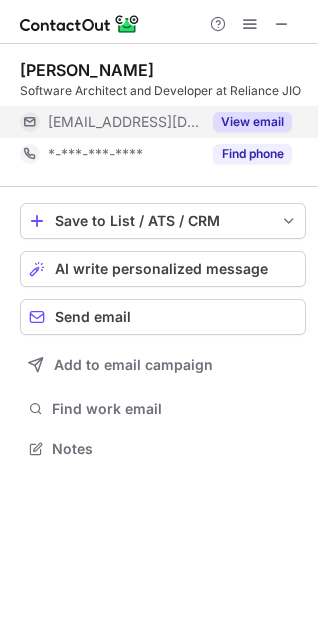 click on "View email" at bounding box center [252, 122] 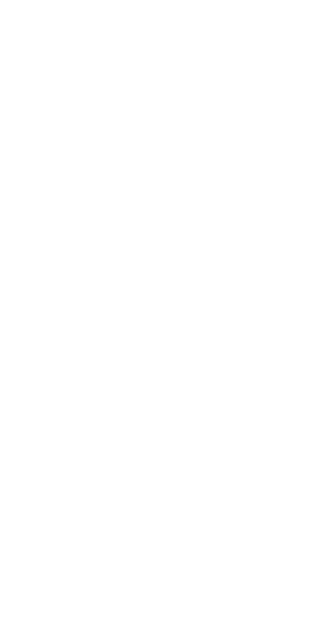 scroll, scrollTop: 0, scrollLeft: 0, axis: both 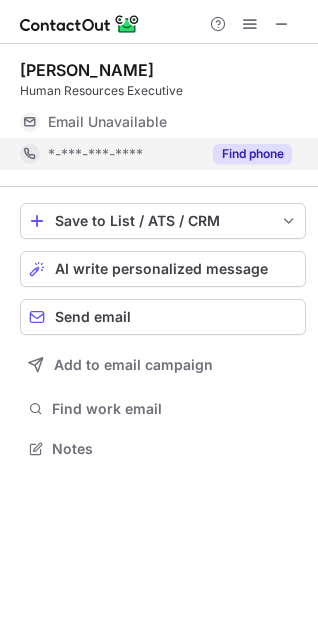 click on "Find phone" at bounding box center [252, 154] 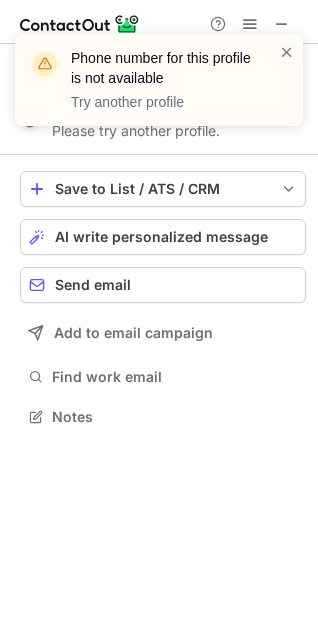 scroll, scrollTop: 402, scrollLeft: 318, axis: both 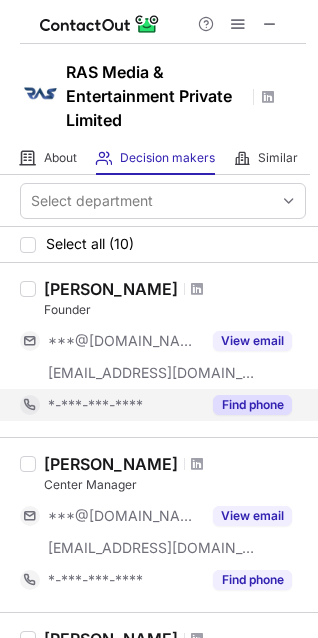 click on "Find phone" at bounding box center [252, 405] 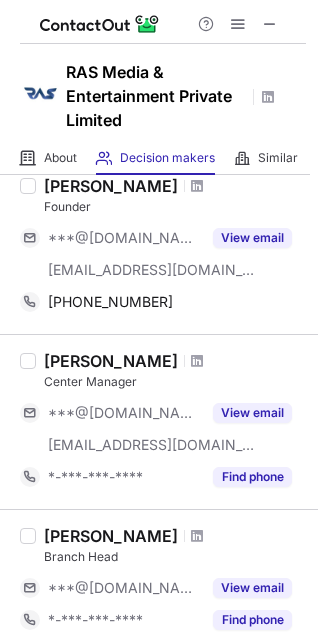 scroll, scrollTop: 0, scrollLeft: 0, axis: both 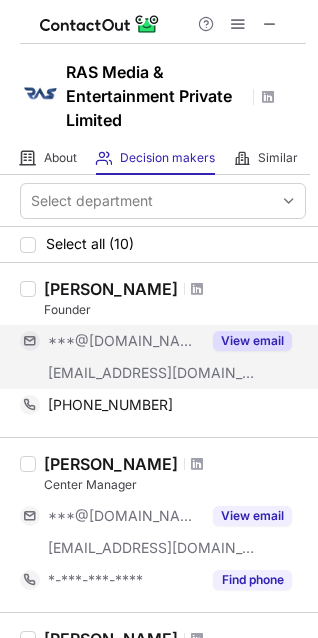 click on "View email" at bounding box center [252, 341] 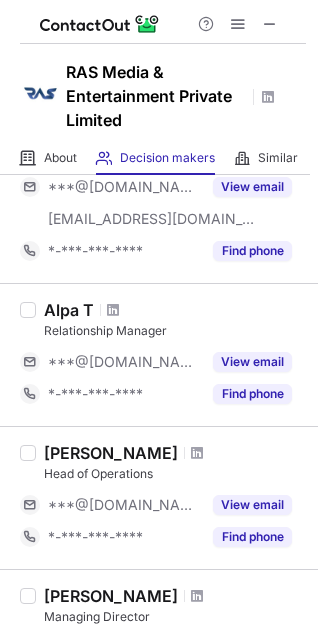 scroll, scrollTop: 760, scrollLeft: 0, axis: vertical 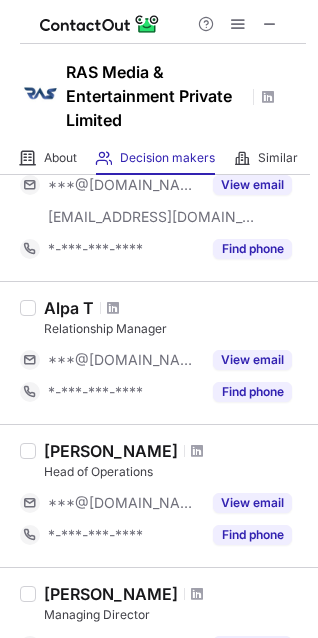 drag, startPoint x: 135, startPoint y: 586, endPoint x: 239, endPoint y: 450, distance: 171.20747 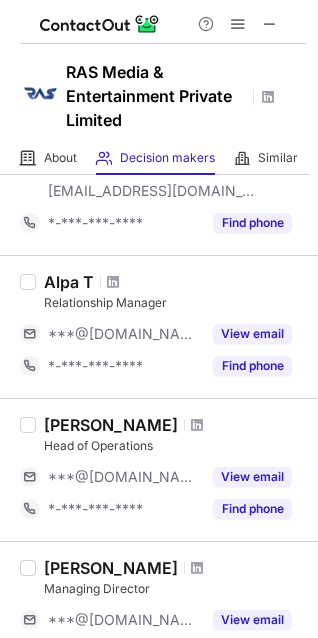 scroll, scrollTop: 785, scrollLeft: 0, axis: vertical 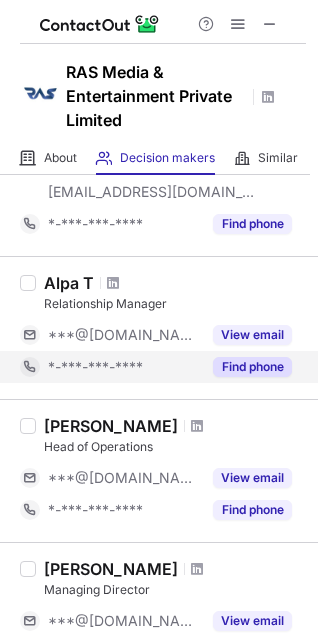 click on "Find phone" at bounding box center [252, 367] 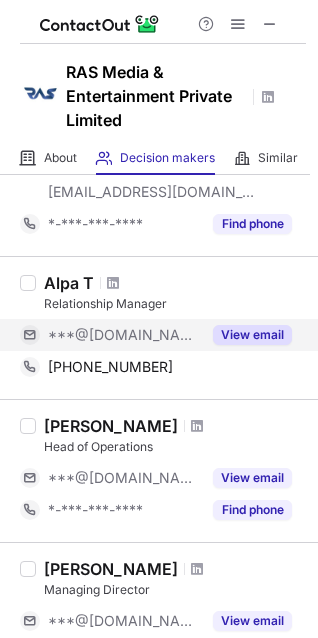 click on "View email" at bounding box center [252, 335] 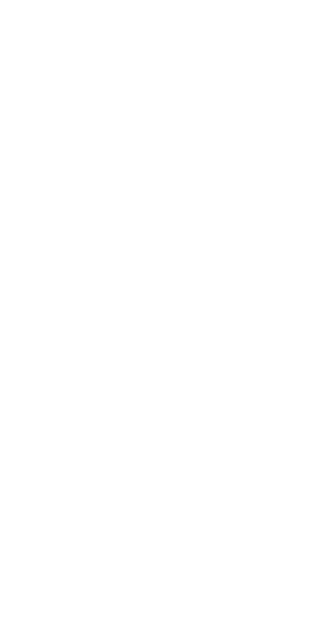 scroll, scrollTop: 0, scrollLeft: 0, axis: both 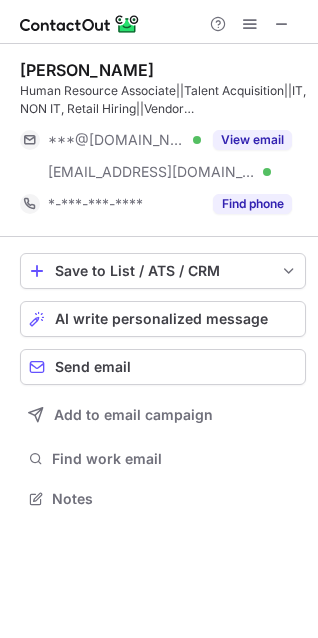 click on "Find phone" at bounding box center [252, 204] 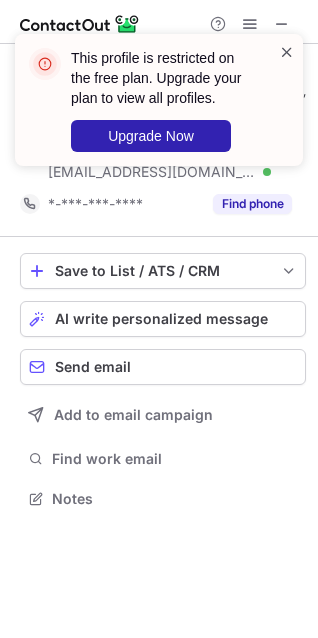 click at bounding box center (287, 52) 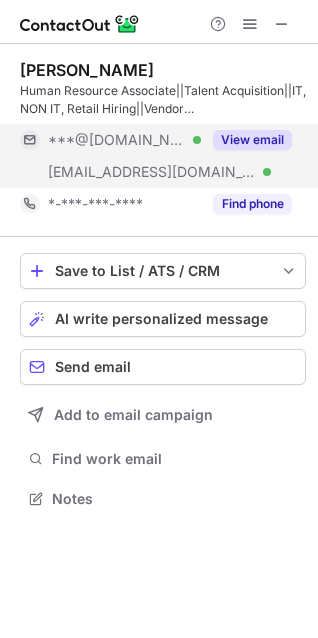 click on "View email" at bounding box center [252, 140] 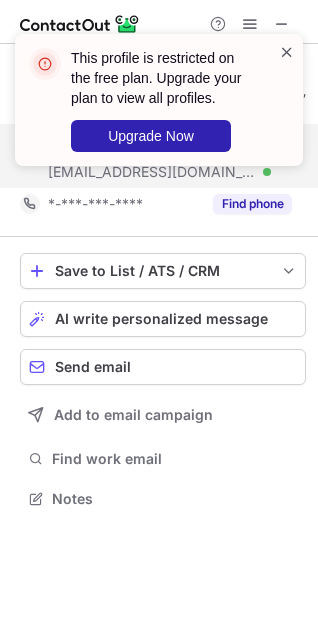 click at bounding box center [287, 52] 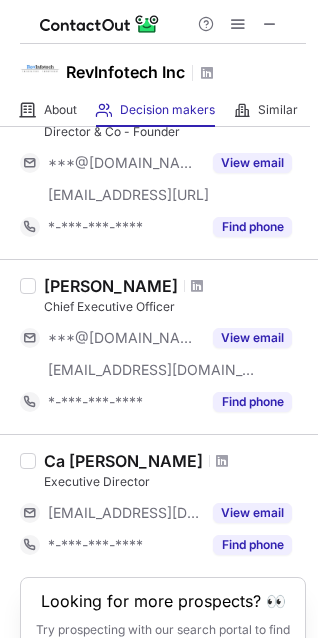 scroll, scrollTop: 31, scrollLeft: 0, axis: vertical 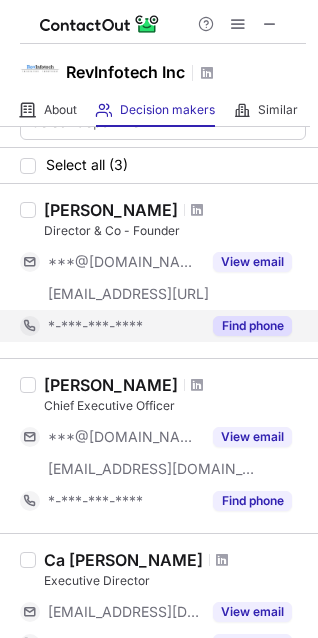 click on "Find phone" at bounding box center [252, 326] 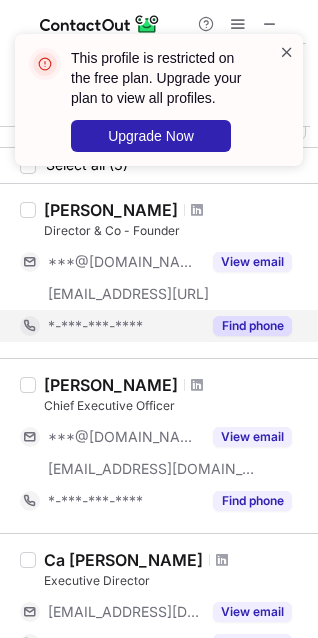 click at bounding box center (287, 52) 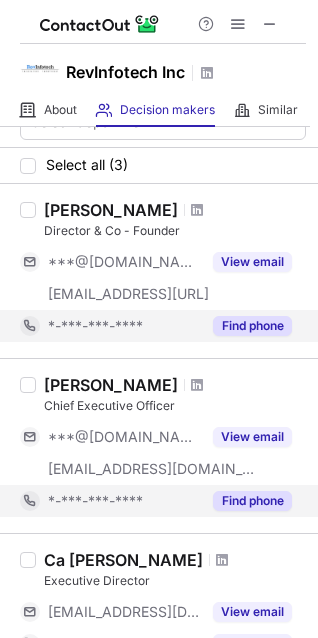 click on "Find phone" at bounding box center (246, 501) 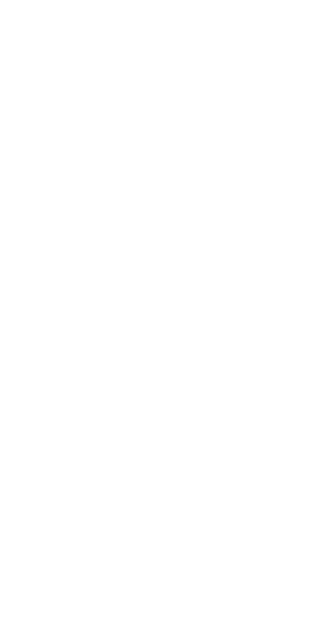 scroll, scrollTop: 0, scrollLeft: 0, axis: both 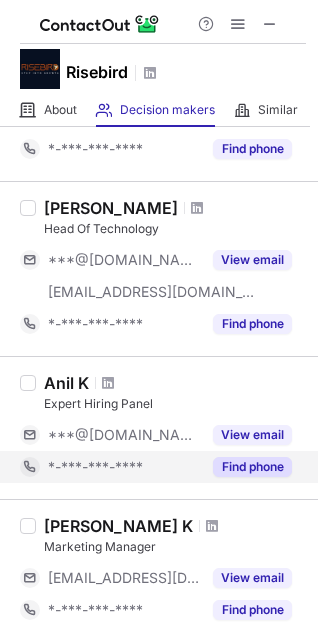 click on "Find phone" at bounding box center [252, 467] 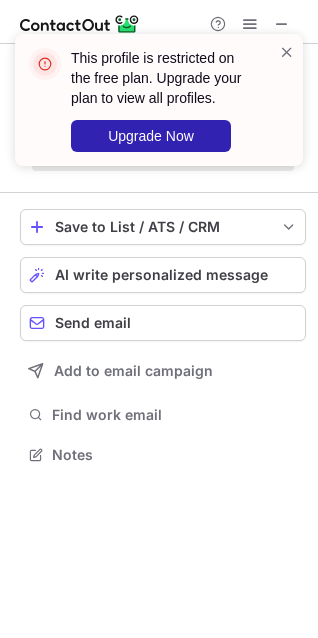 scroll, scrollTop: 10, scrollLeft: 9, axis: both 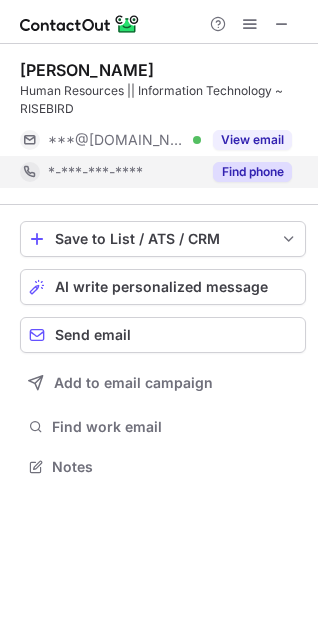 click on "Find phone" at bounding box center [252, 172] 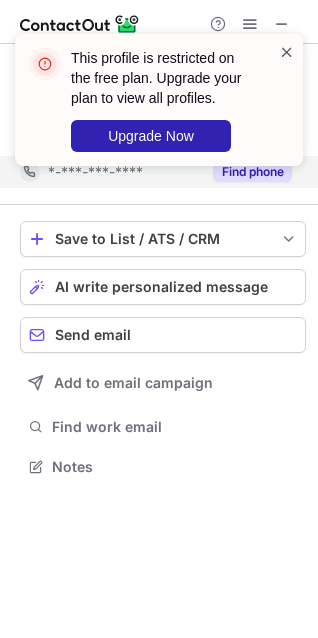 click at bounding box center [287, 52] 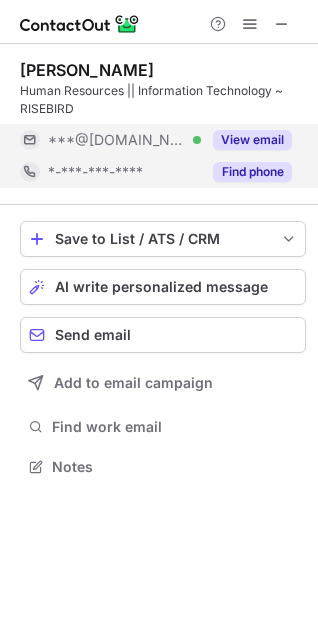 click on "View email" at bounding box center [252, 140] 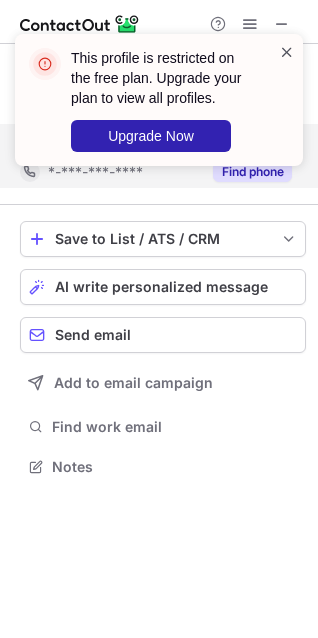 click at bounding box center [287, 52] 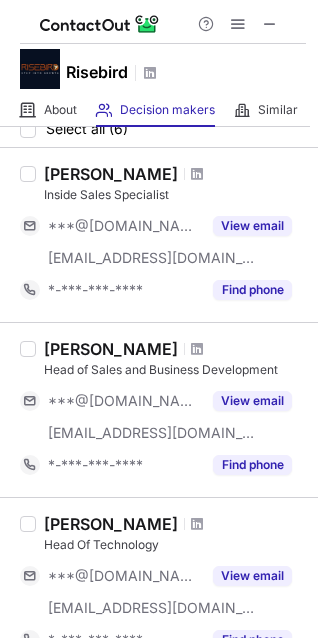 scroll, scrollTop: 0, scrollLeft: 0, axis: both 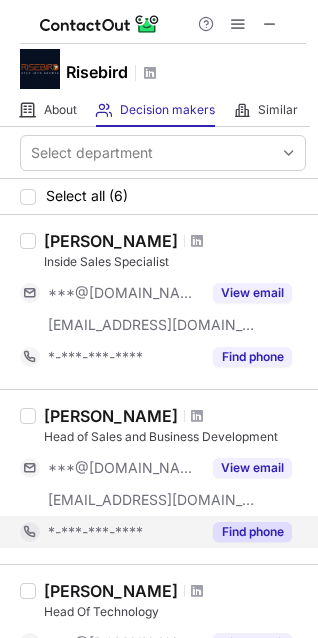 click on "Find phone" at bounding box center (252, 532) 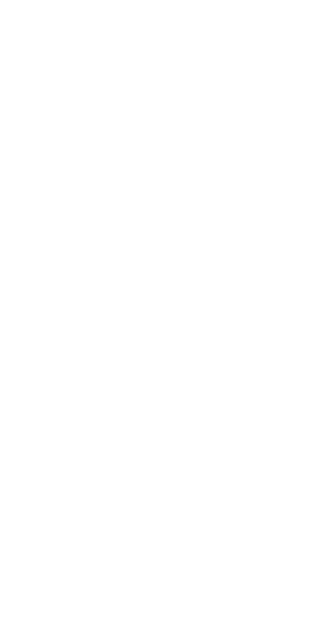 scroll, scrollTop: 0, scrollLeft: 0, axis: both 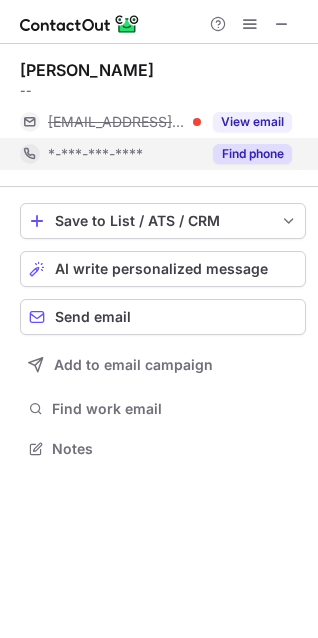 click on "Find phone" at bounding box center (252, 154) 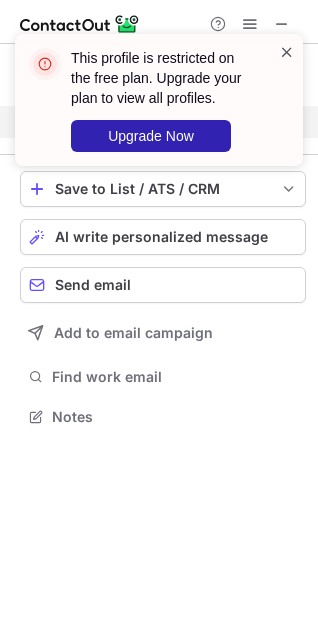 scroll, scrollTop: 402, scrollLeft: 318, axis: both 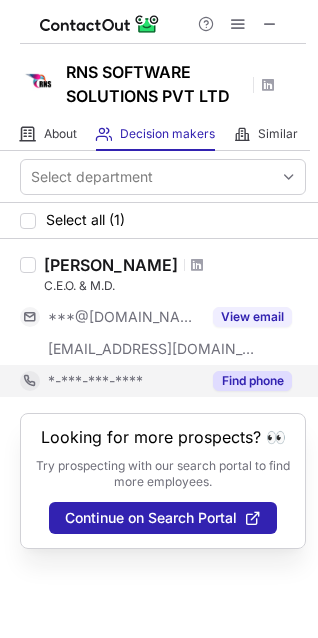 click on "Find phone" at bounding box center (252, 381) 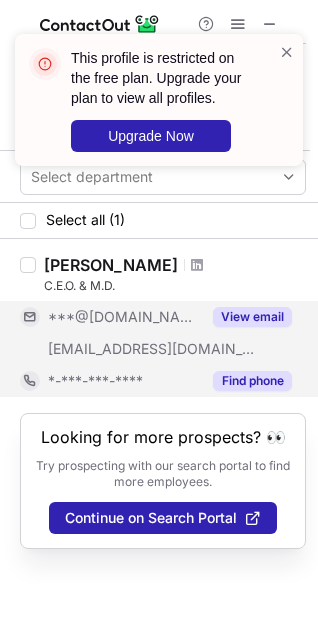 click on "View email" at bounding box center [252, 317] 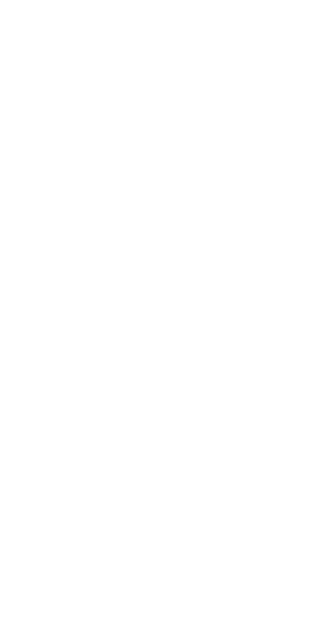 scroll, scrollTop: 0, scrollLeft: 0, axis: both 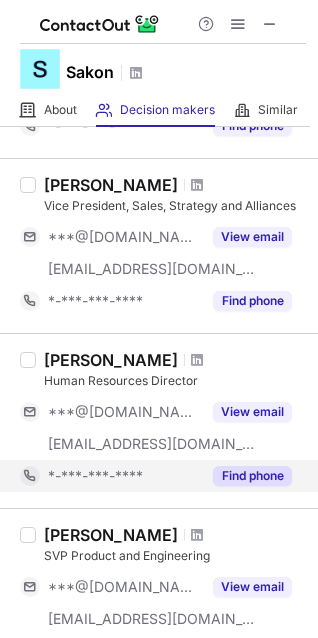 click on "Find phone" at bounding box center (252, 476) 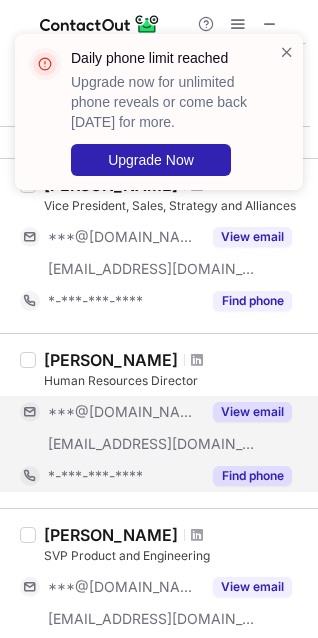 click on "View email" at bounding box center [252, 412] 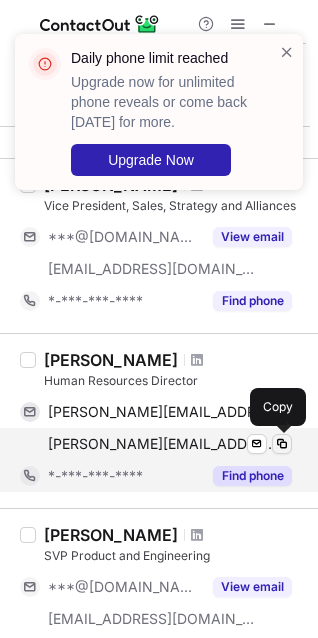 click at bounding box center [282, 444] 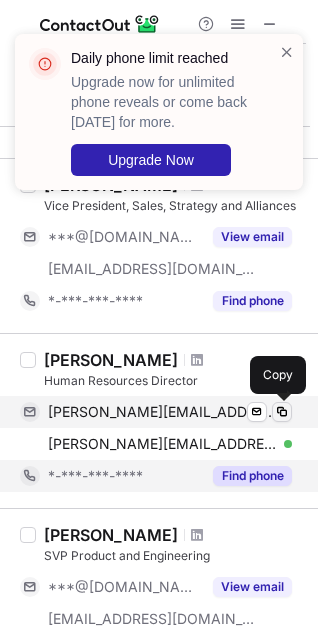 click at bounding box center [282, 412] 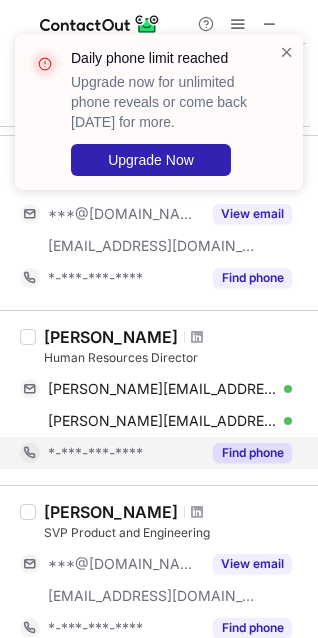 scroll, scrollTop: 1250, scrollLeft: 0, axis: vertical 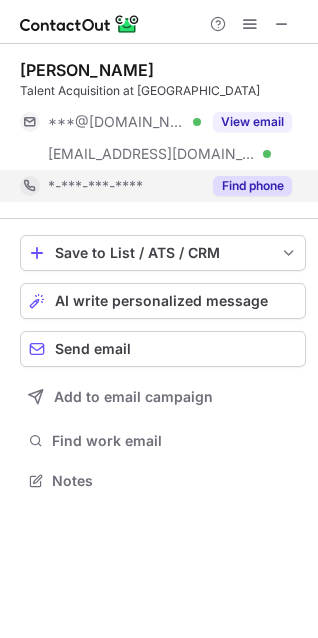 click on "Find phone" at bounding box center [252, 186] 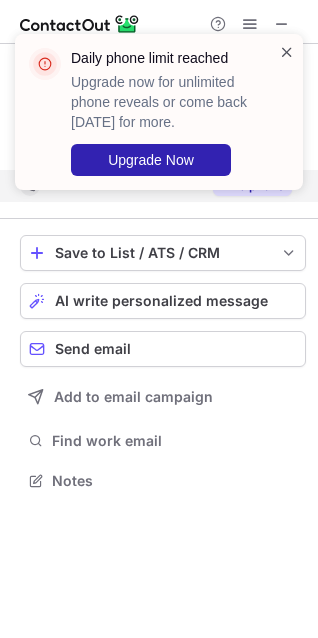 click at bounding box center (287, 52) 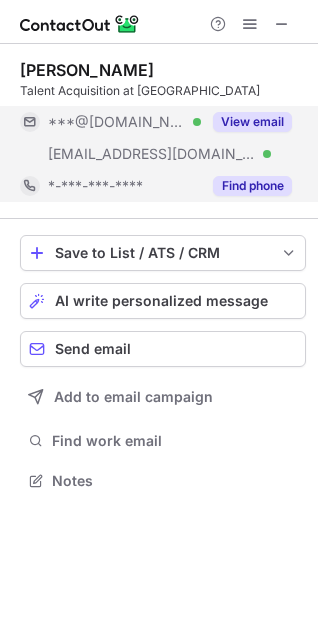 click on "View email" at bounding box center (252, 122) 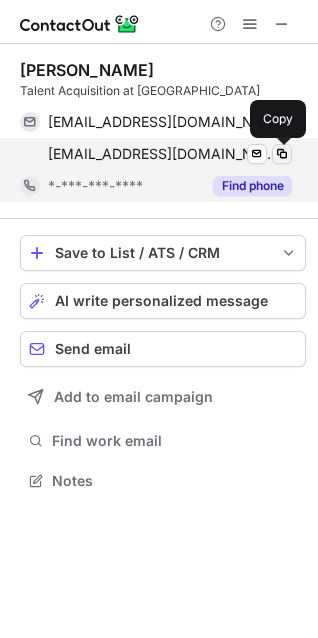 click at bounding box center [282, 154] 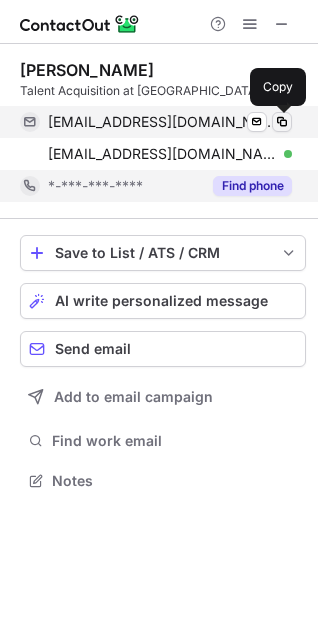 click at bounding box center (282, 122) 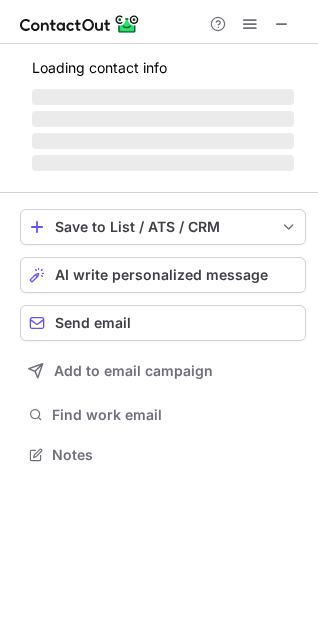 scroll, scrollTop: 10, scrollLeft: 9, axis: both 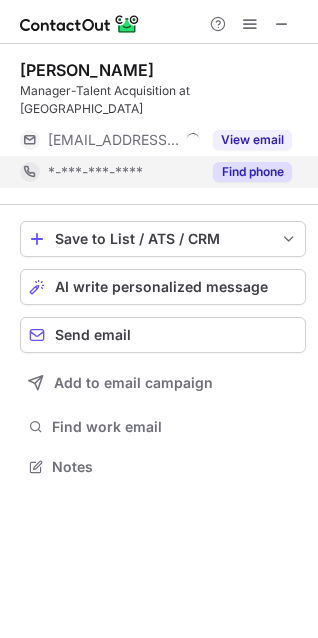 click on "Find phone" at bounding box center [252, 172] 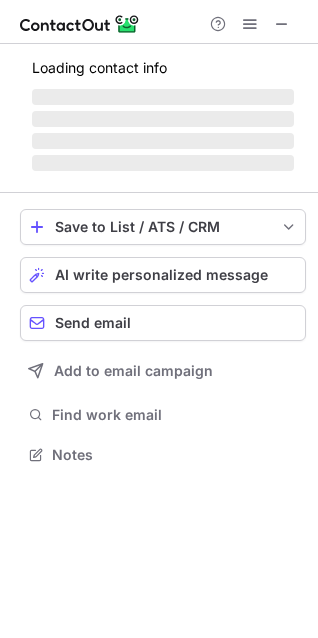 scroll, scrollTop: 10, scrollLeft: 9, axis: both 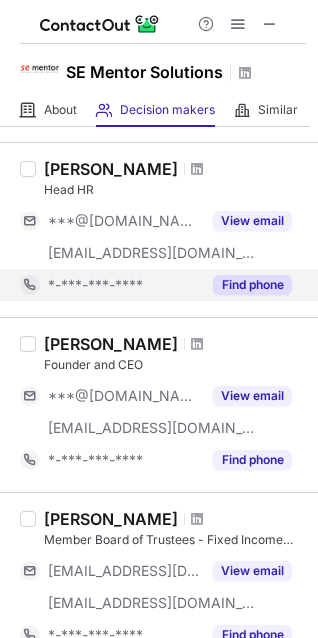 click on "Find phone" at bounding box center (252, 285) 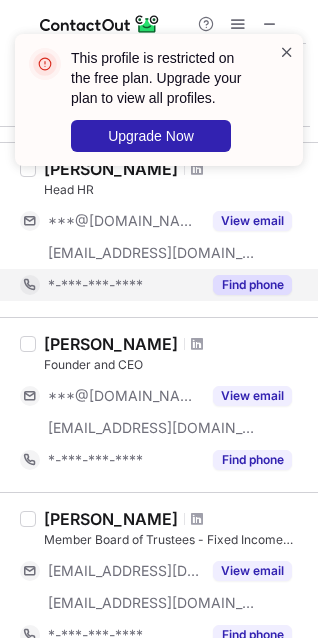 click at bounding box center (287, 52) 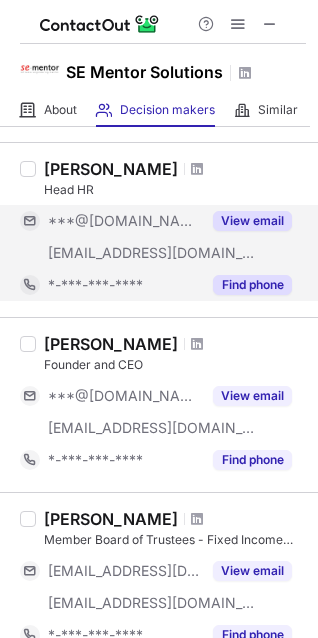 click on "View email" at bounding box center [252, 221] 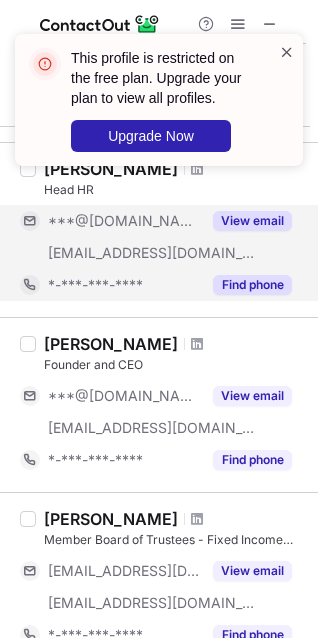 click at bounding box center [287, 52] 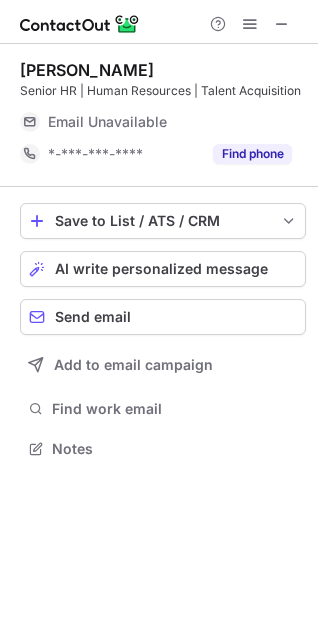 scroll, scrollTop: 10, scrollLeft: 9, axis: both 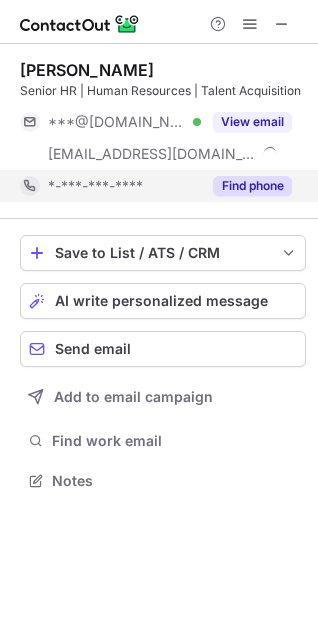 click on "Find phone" at bounding box center [252, 186] 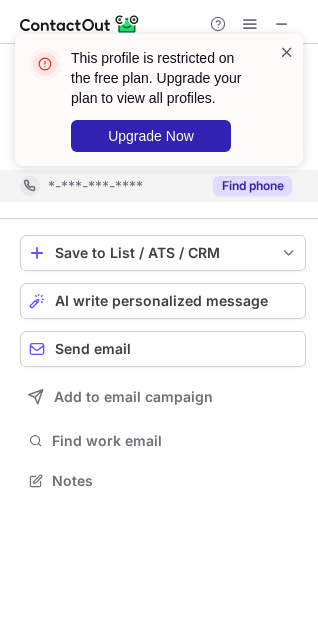 click at bounding box center (287, 52) 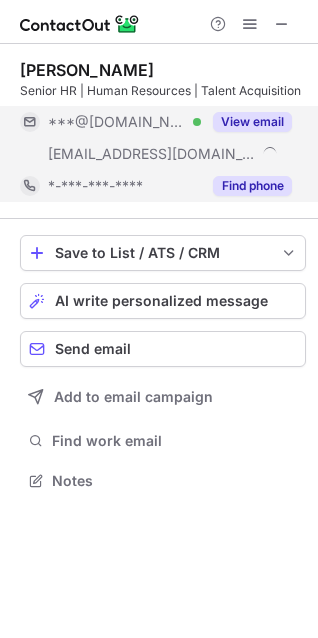 click on "View email" at bounding box center (252, 122) 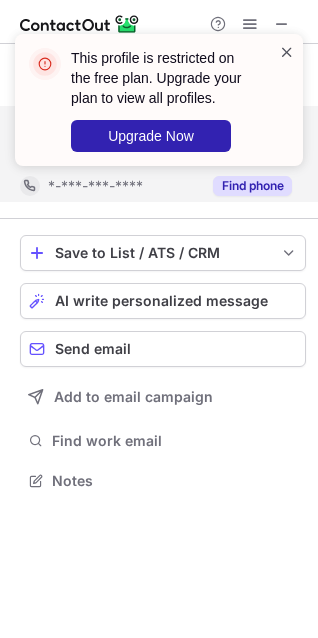 click at bounding box center (287, 52) 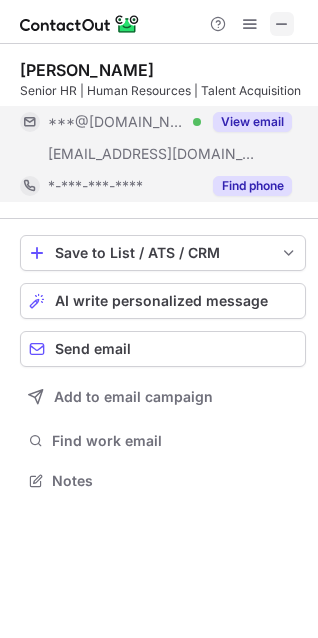 click at bounding box center [282, 24] 